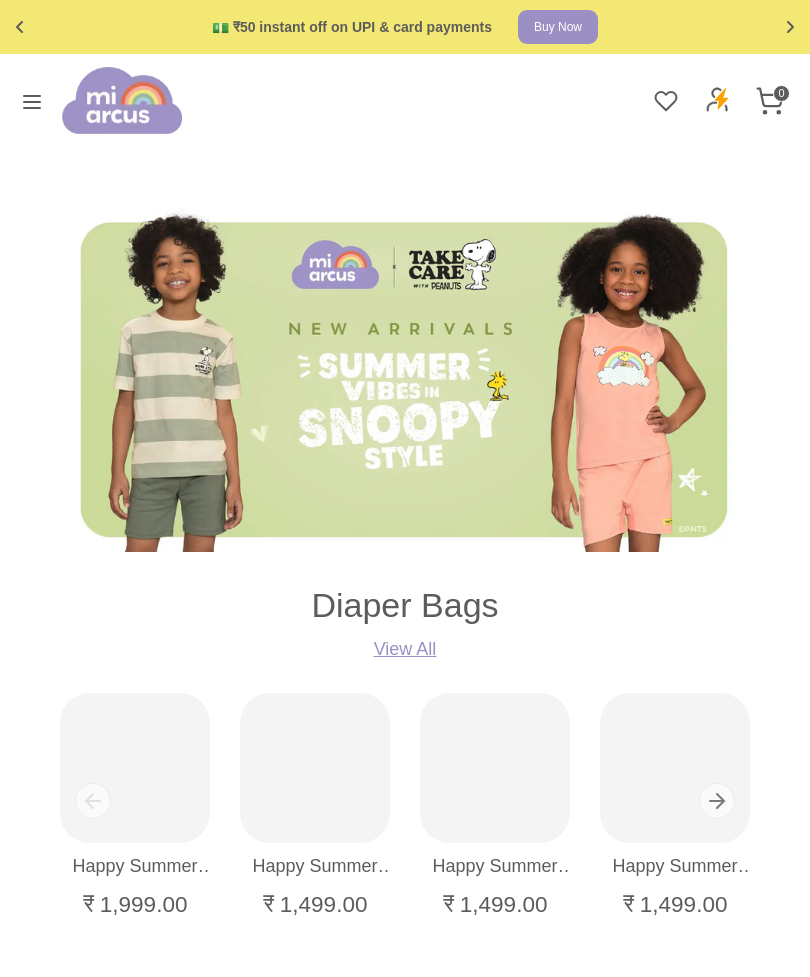scroll, scrollTop: 0, scrollLeft: 0, axis: both 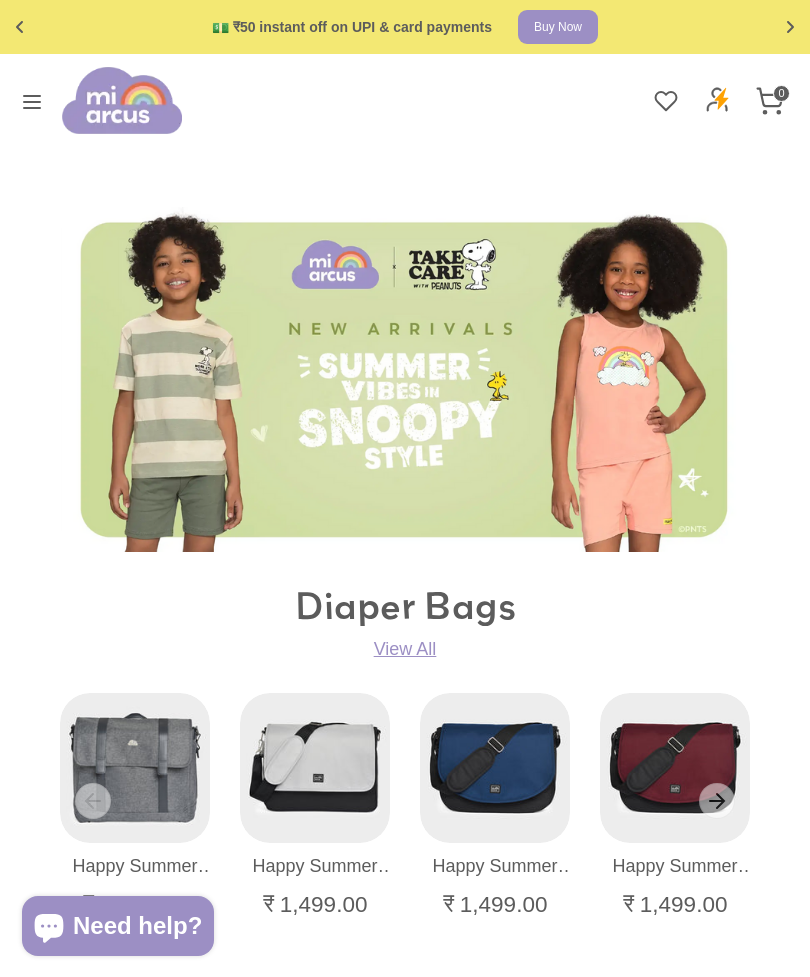 click 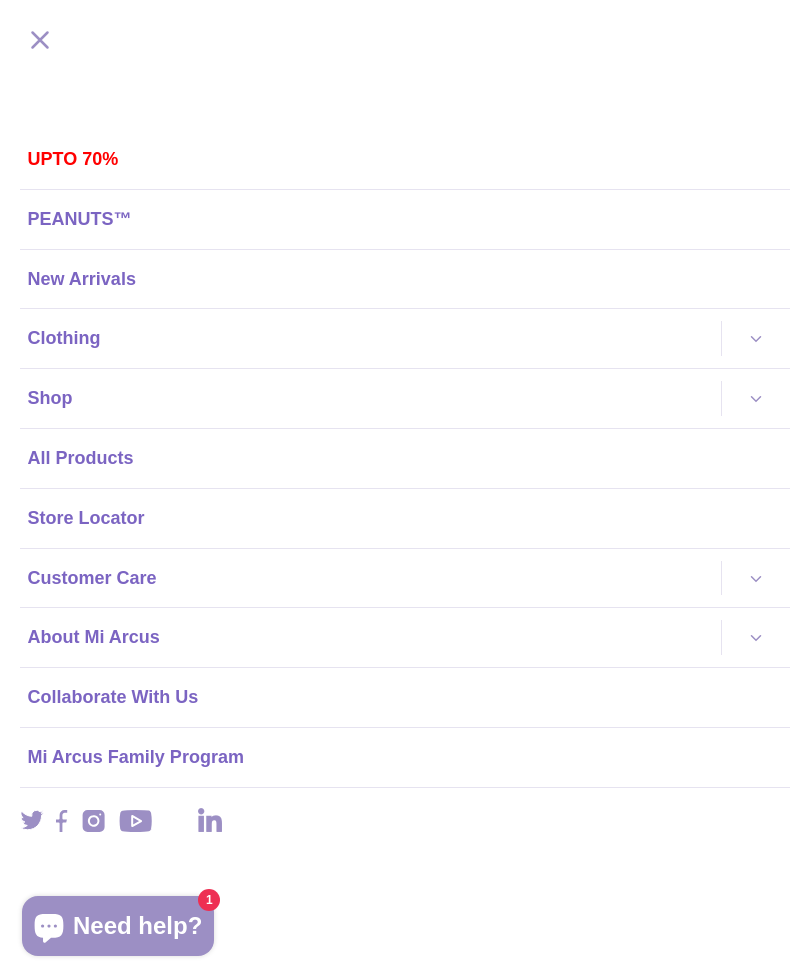 click at bounding box center [755, 398] 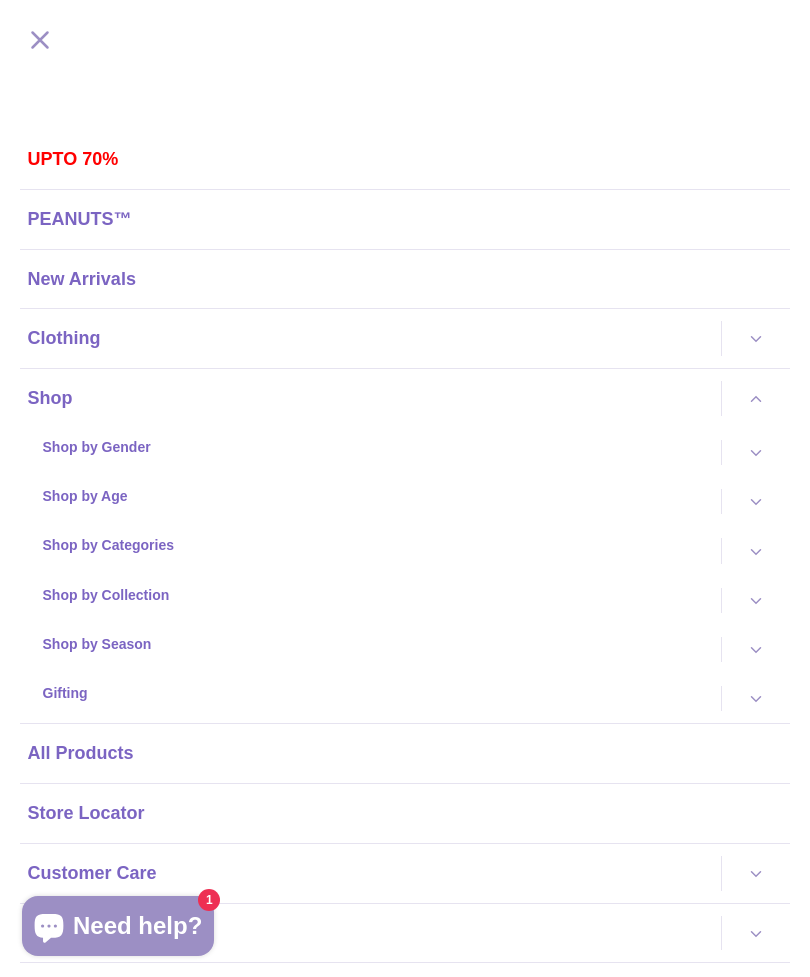 click at bounding box center (755, 550) 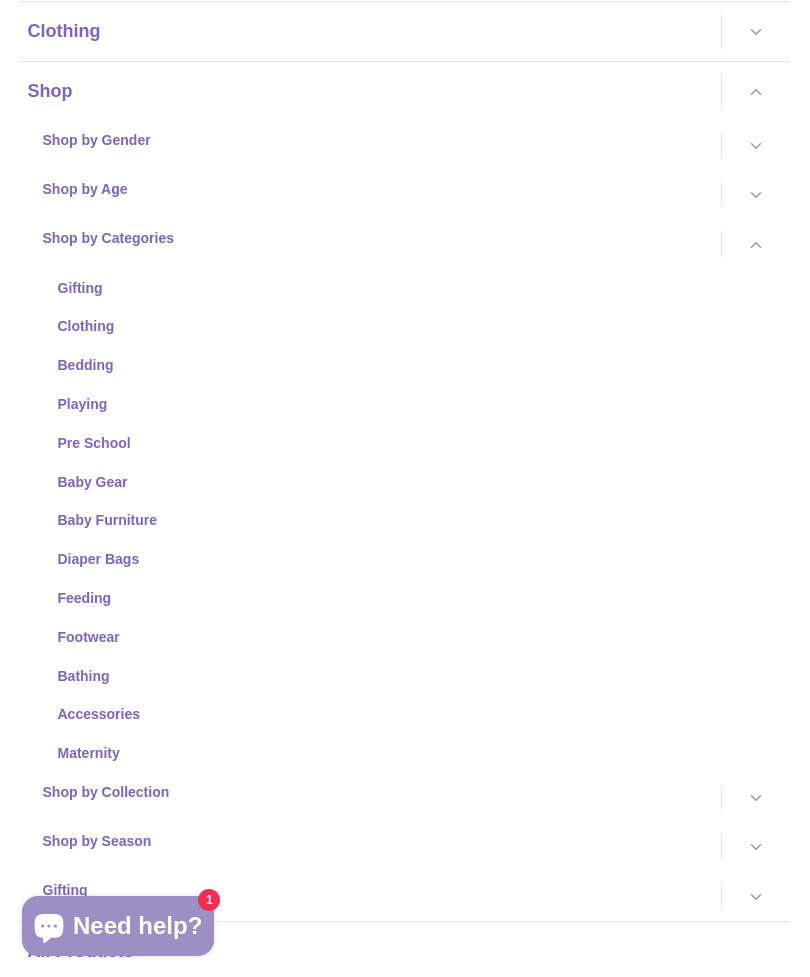 scroll, scrollTop: 315, scrollLeft: 0, axis: vertical 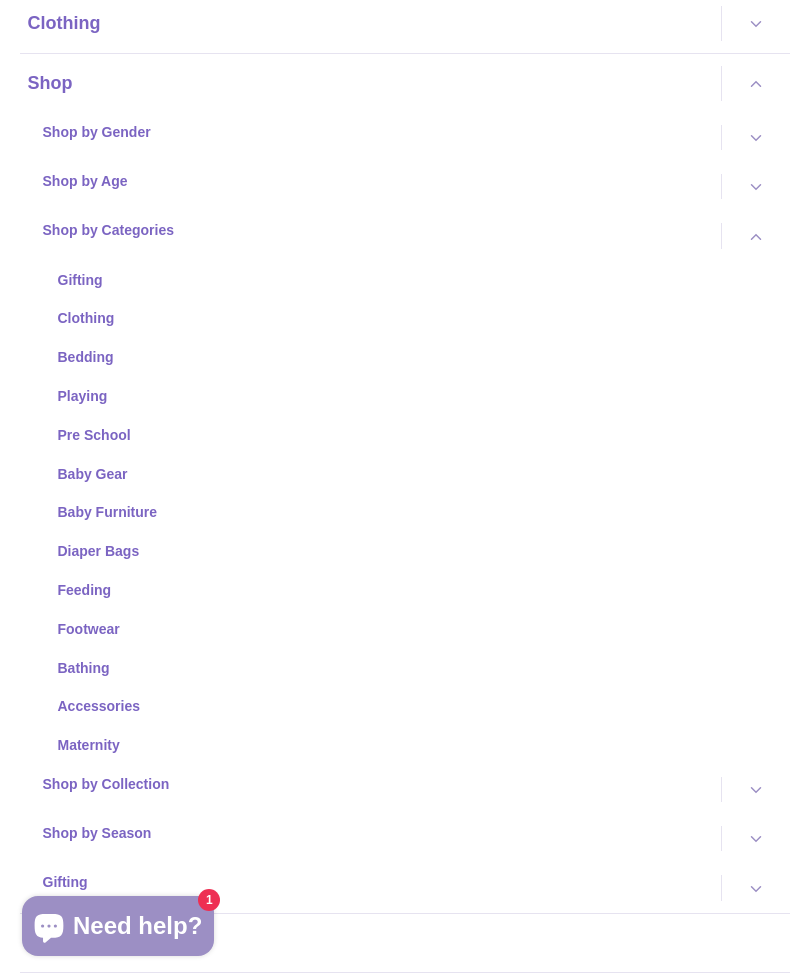 click on "Footwear" at bounding box center (420, 629) 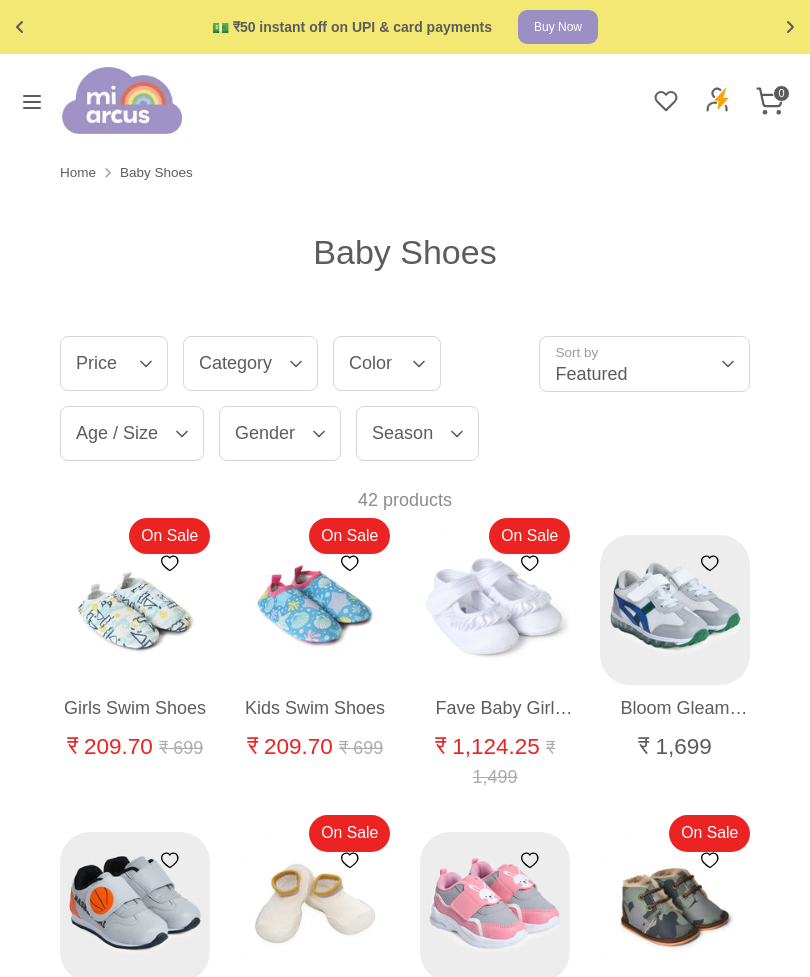 scroll, scrollTop: 0, scrollLeft: 0, axis: both 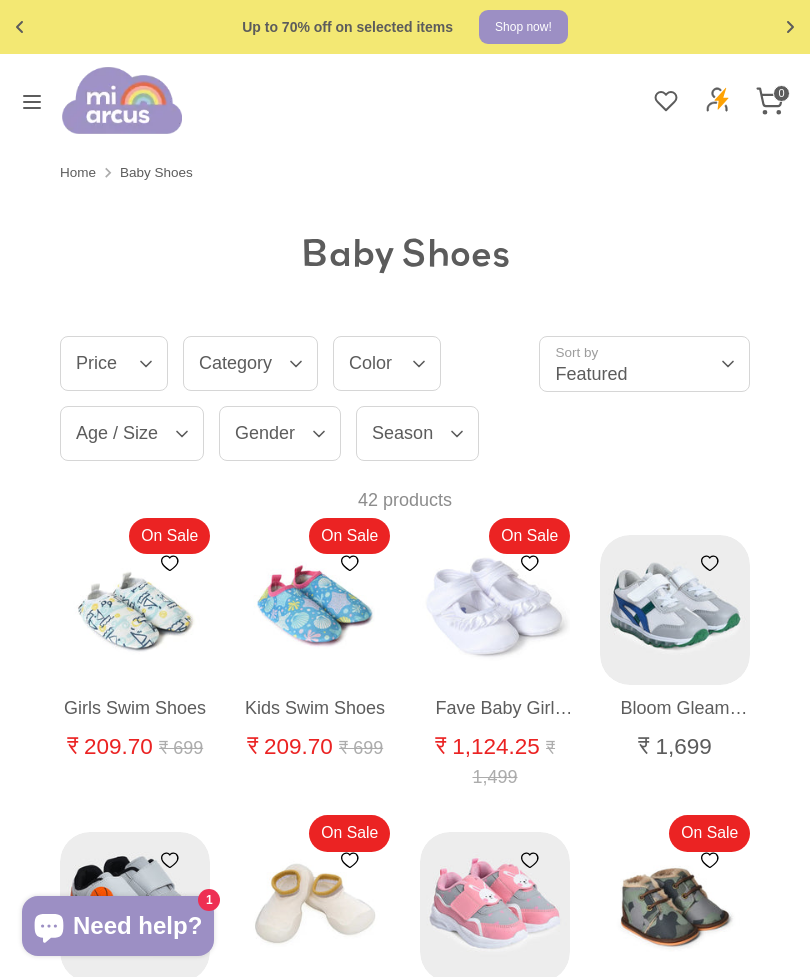 click on "Age / Size" at bounding box center (132, 433) 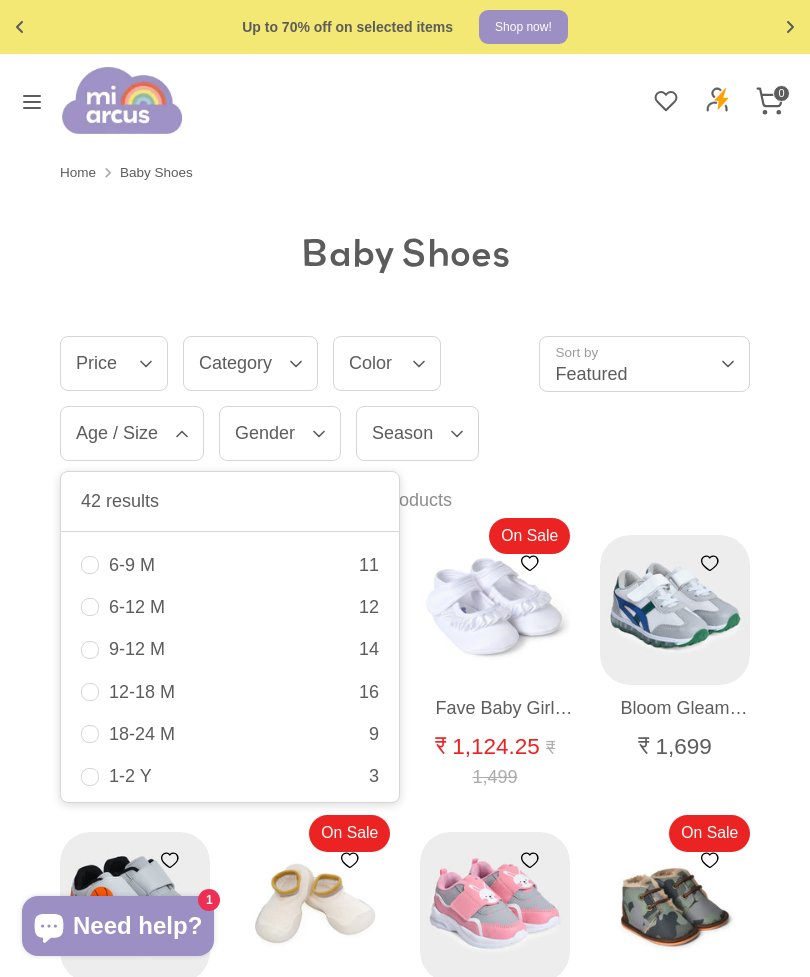 scroll, scrollTop: 133, scrollLeft: 0, axis: vertical 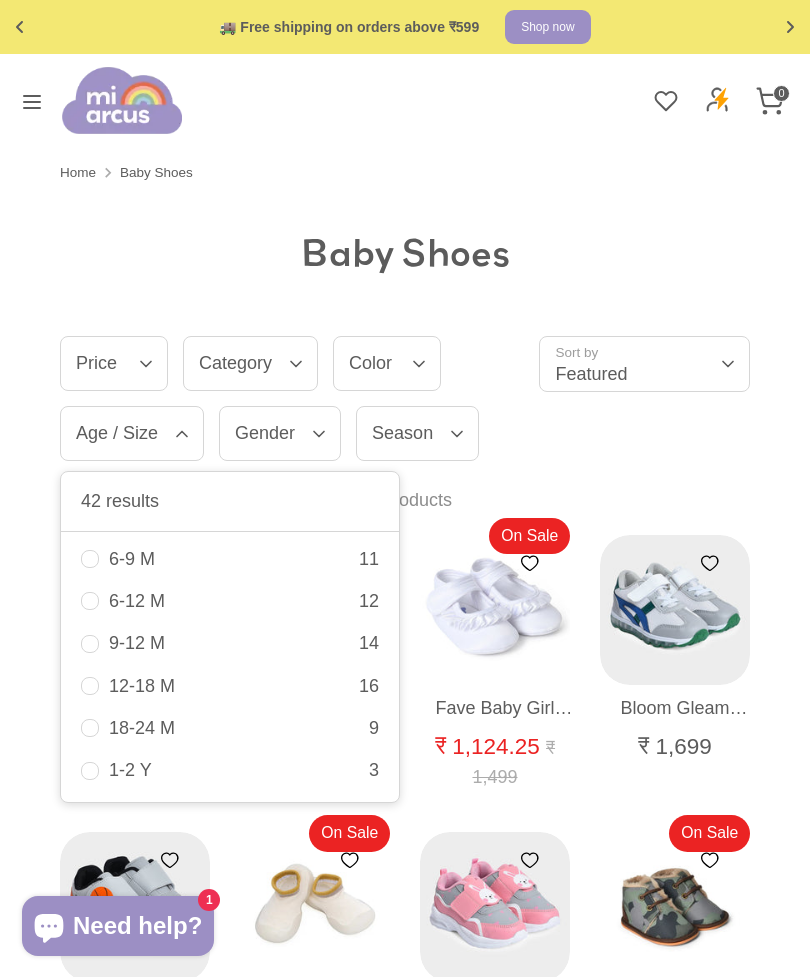 click on "12-18 M
16" at bounding box center (230, 686) 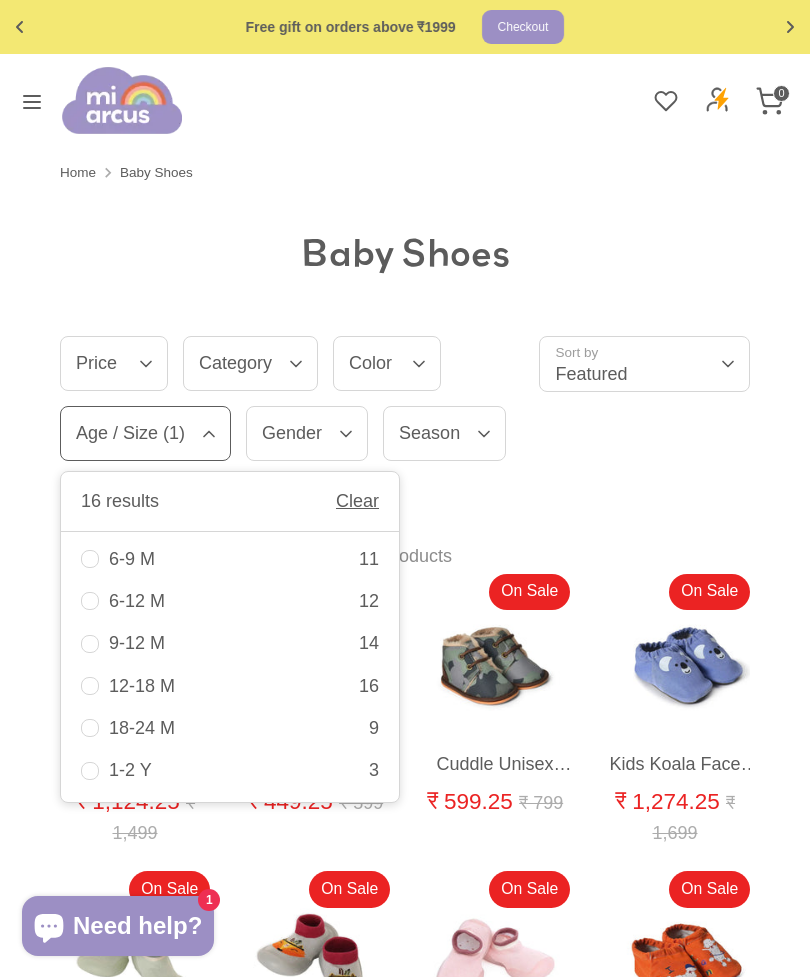 click on "18-24 M
9" at bounding box center (230, 728) 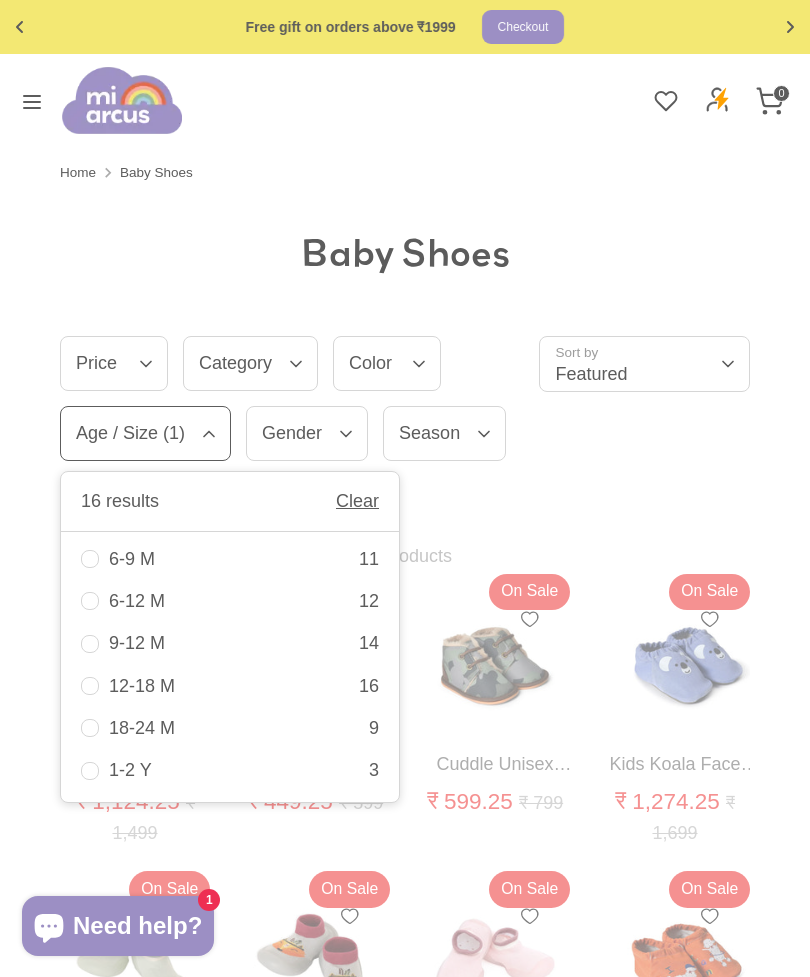 click on "Baby Shoes" at bounding box center (405, 253) 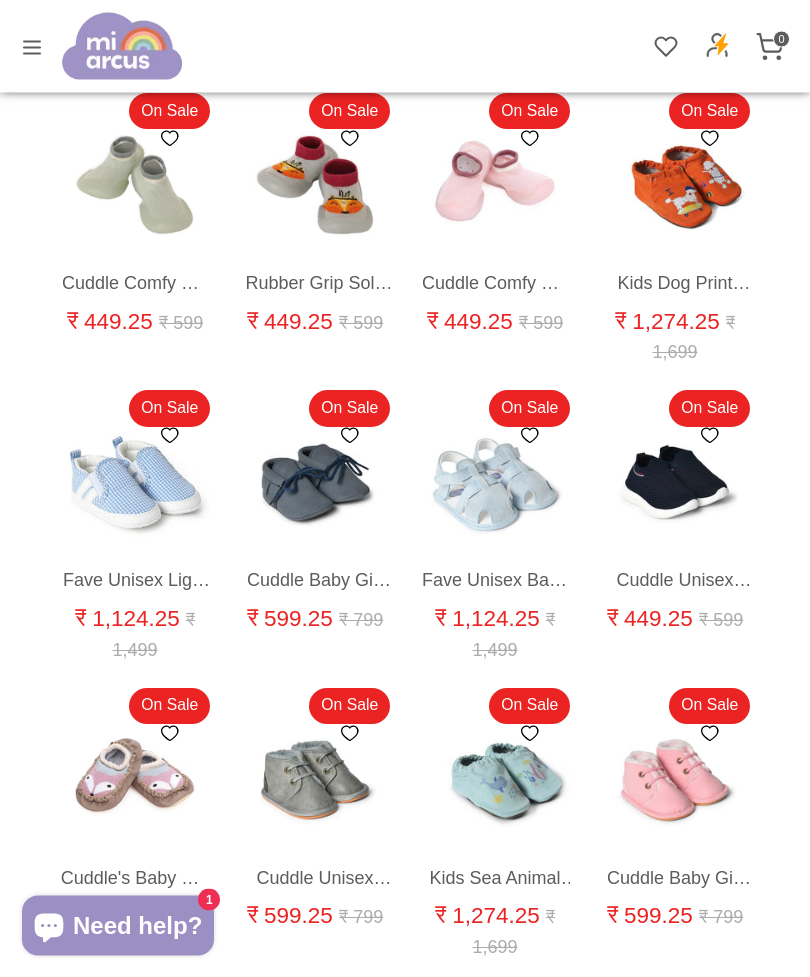scroll, scrollTop: 682, scrollLeft: 0, axis: vertical 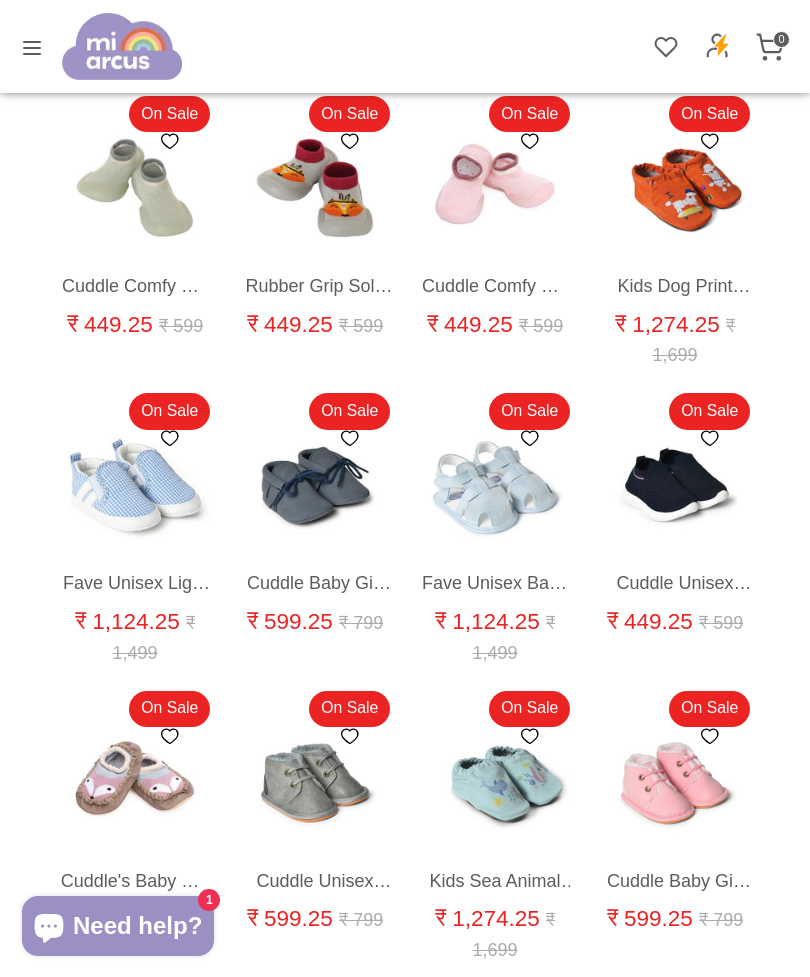 click on "Quick buy" at bounding box center [315, 495] 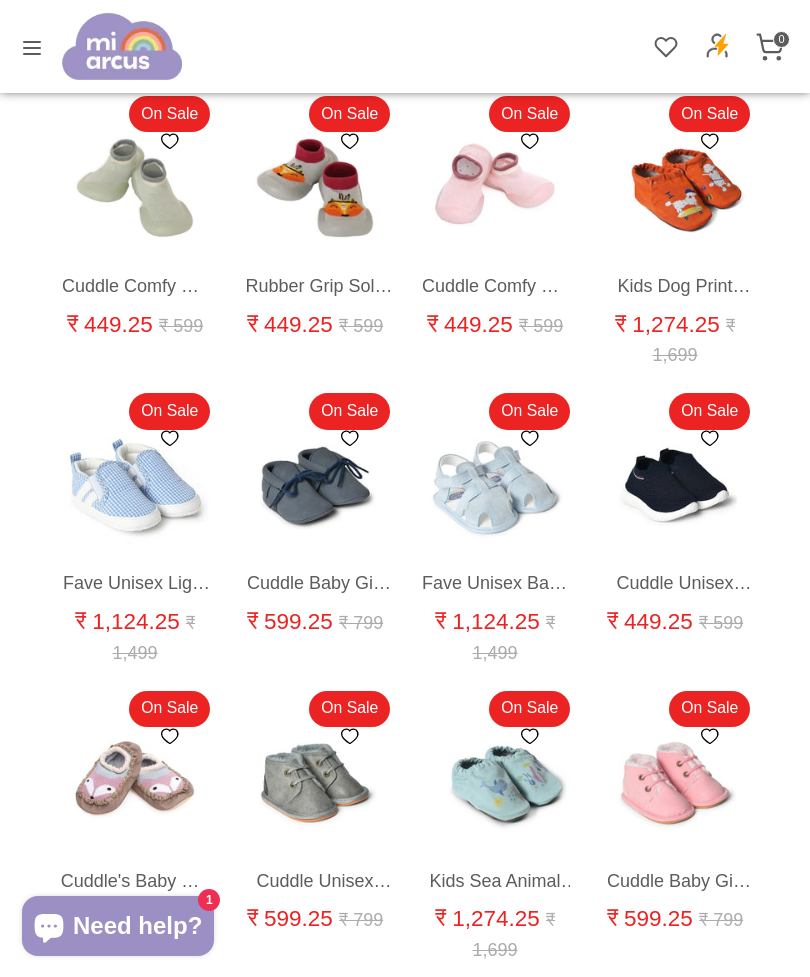click on "Quick buy" at bounding box center [315, 495] 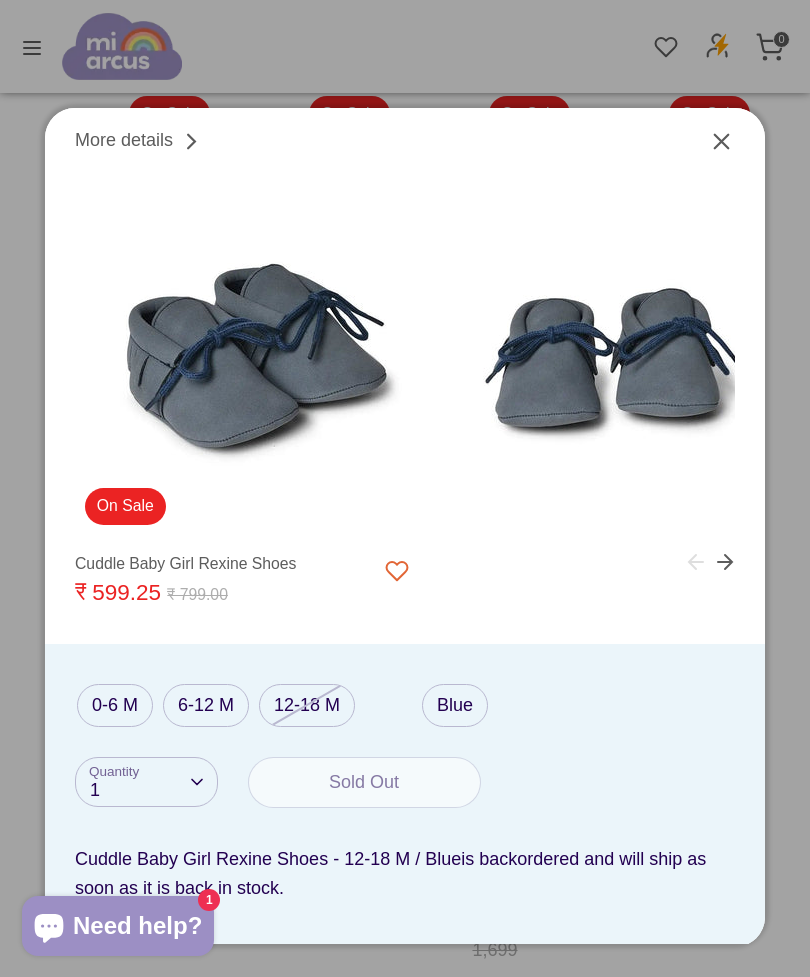 click 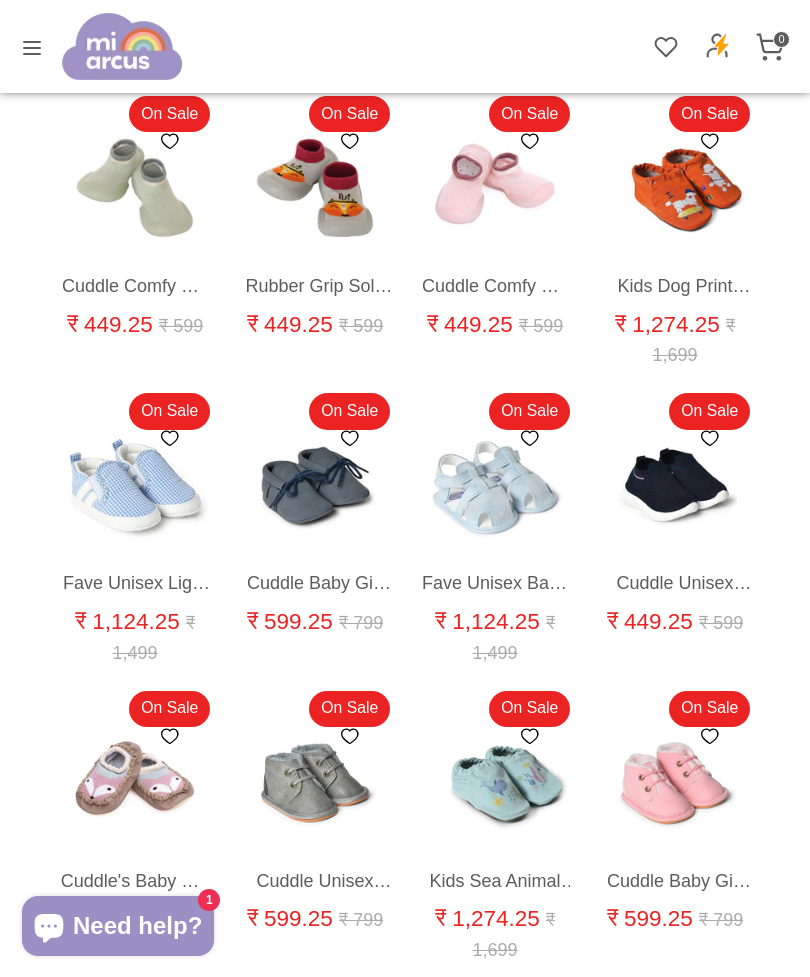 click on "Quick buy" at bounding box center [676, 807] 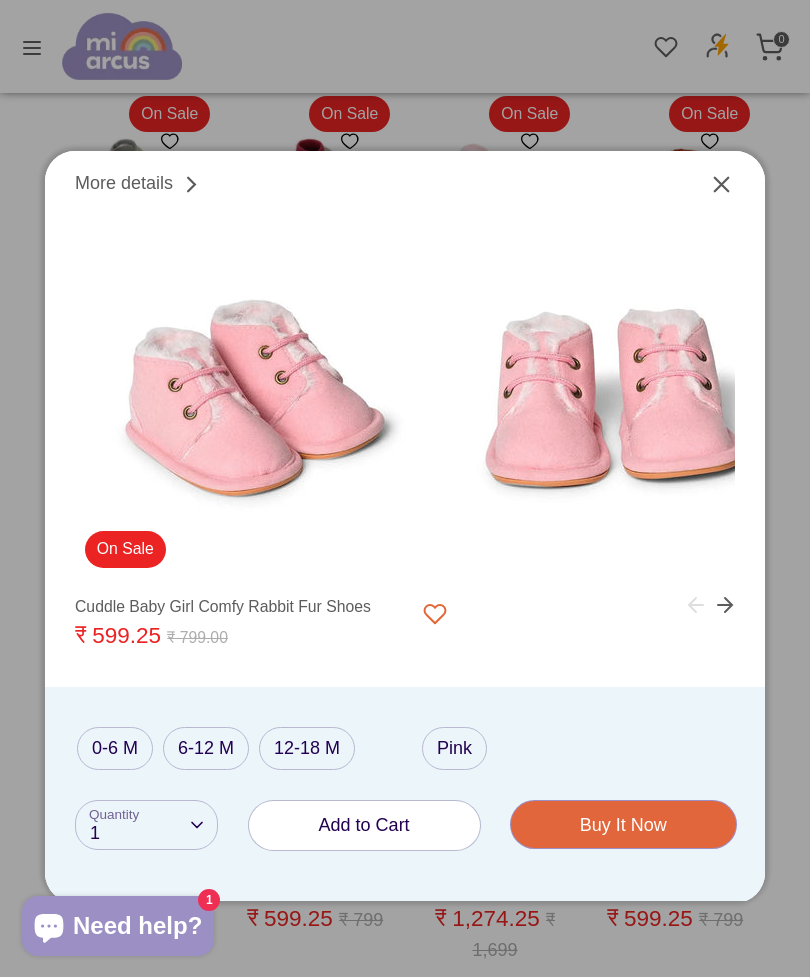 click 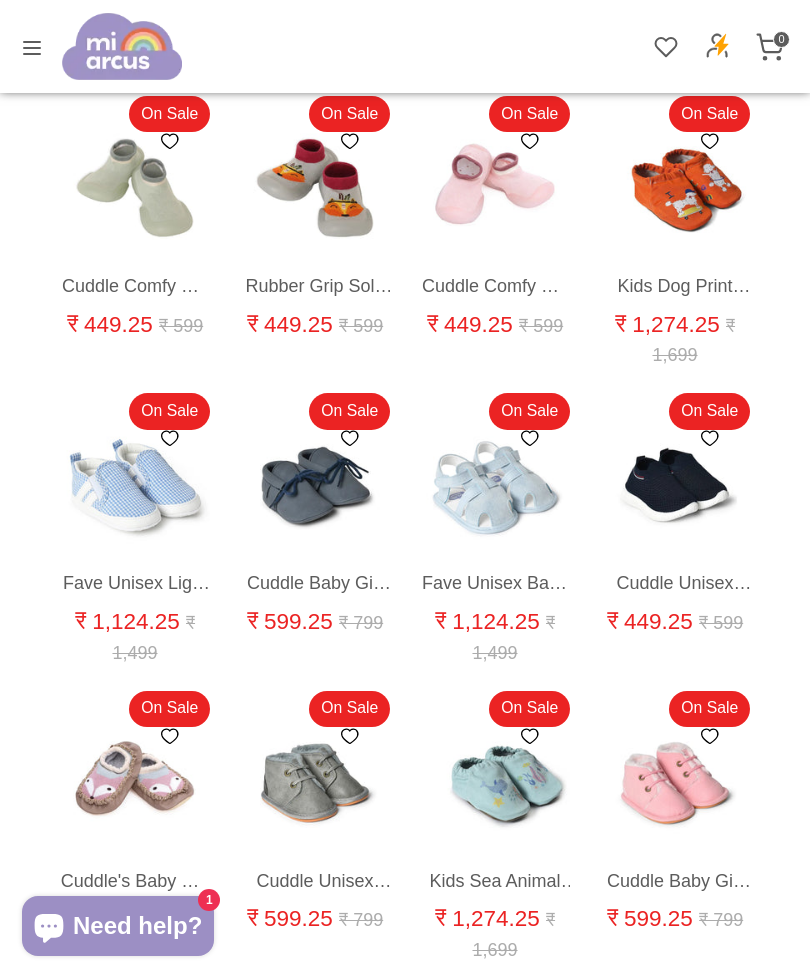 click on "Quick buy" at bounding box center (136, 807) 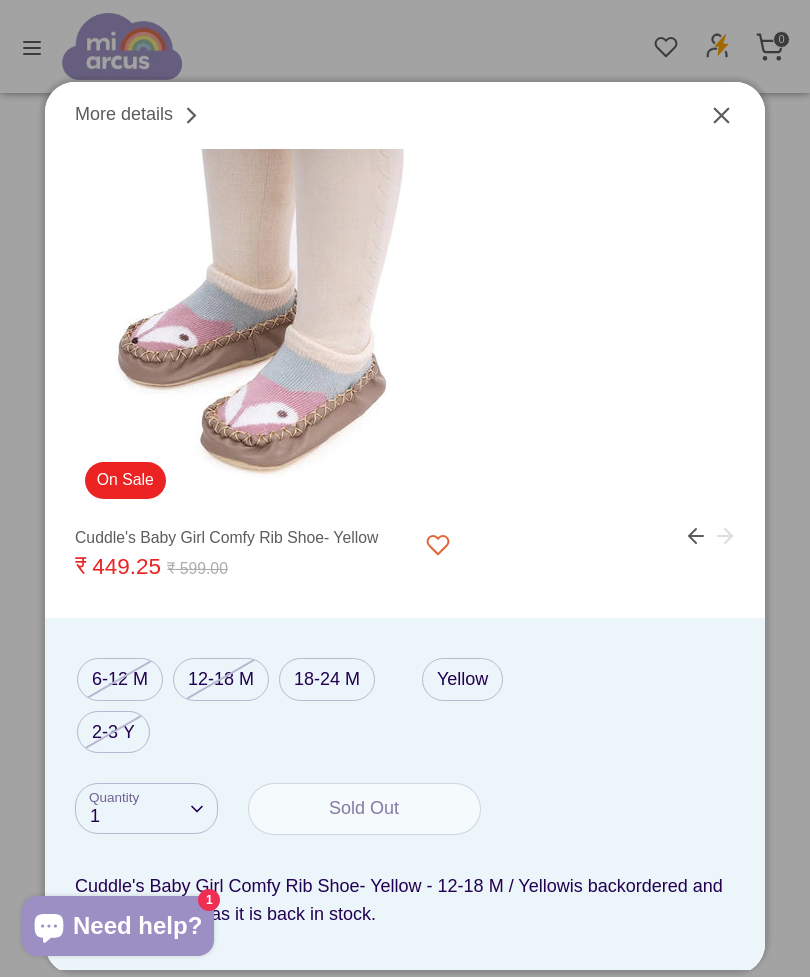 click 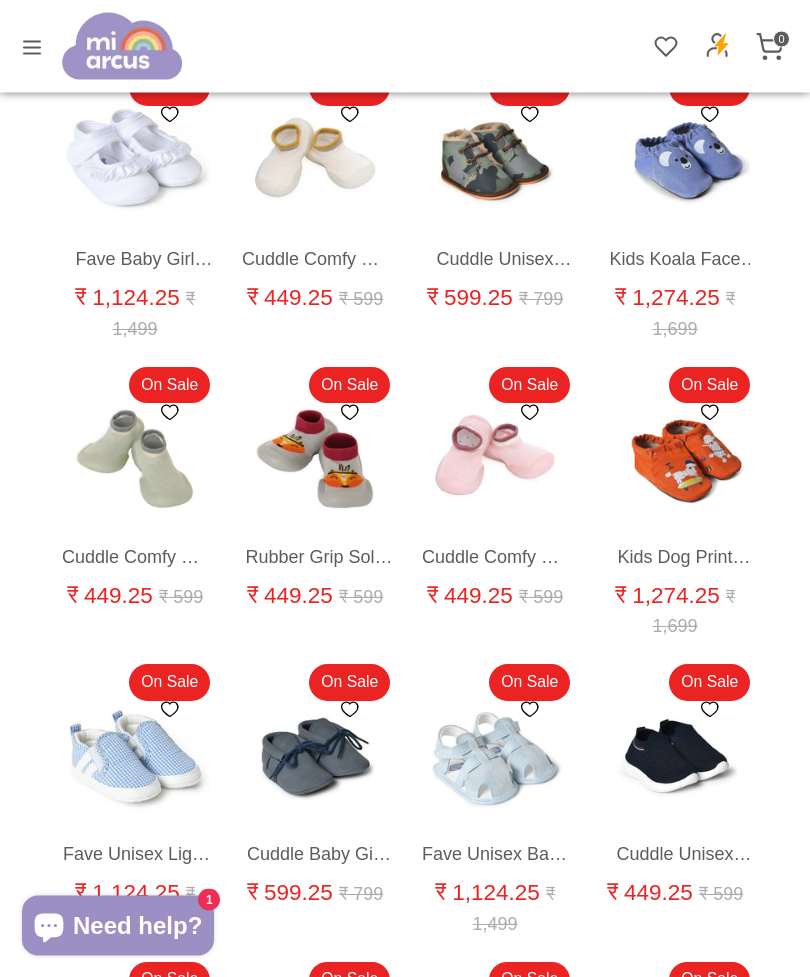 scroll, scrollTop: 411, scrollLeft: 0, axis: vertical 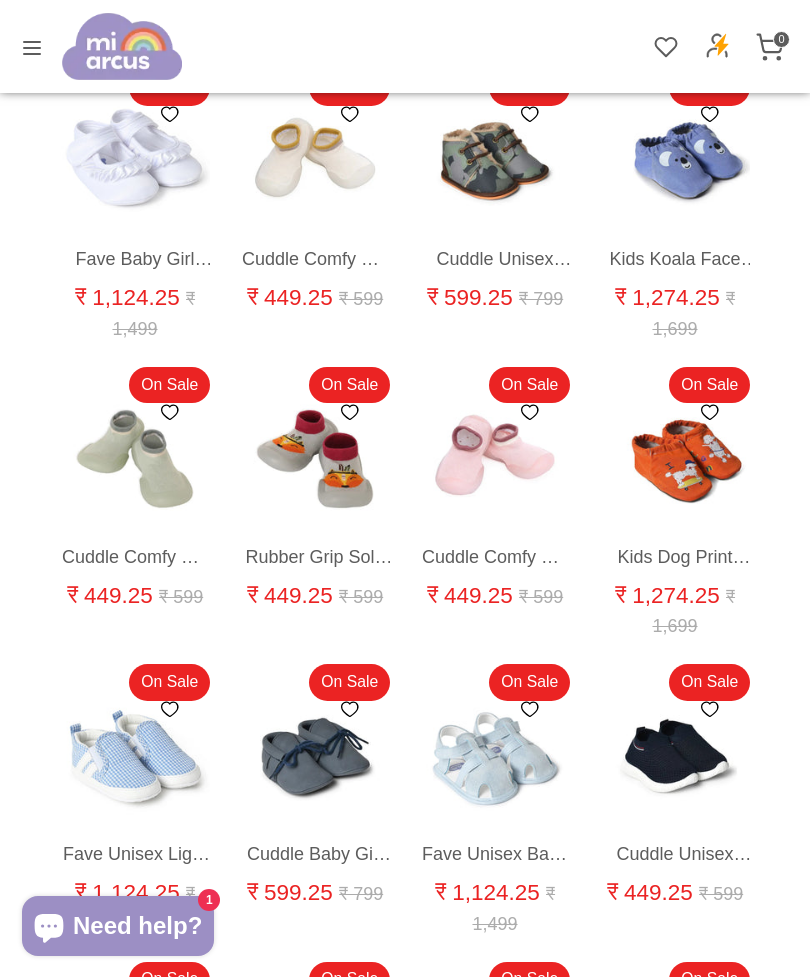 click on "Quick buy" at bounding box center (496, 781) 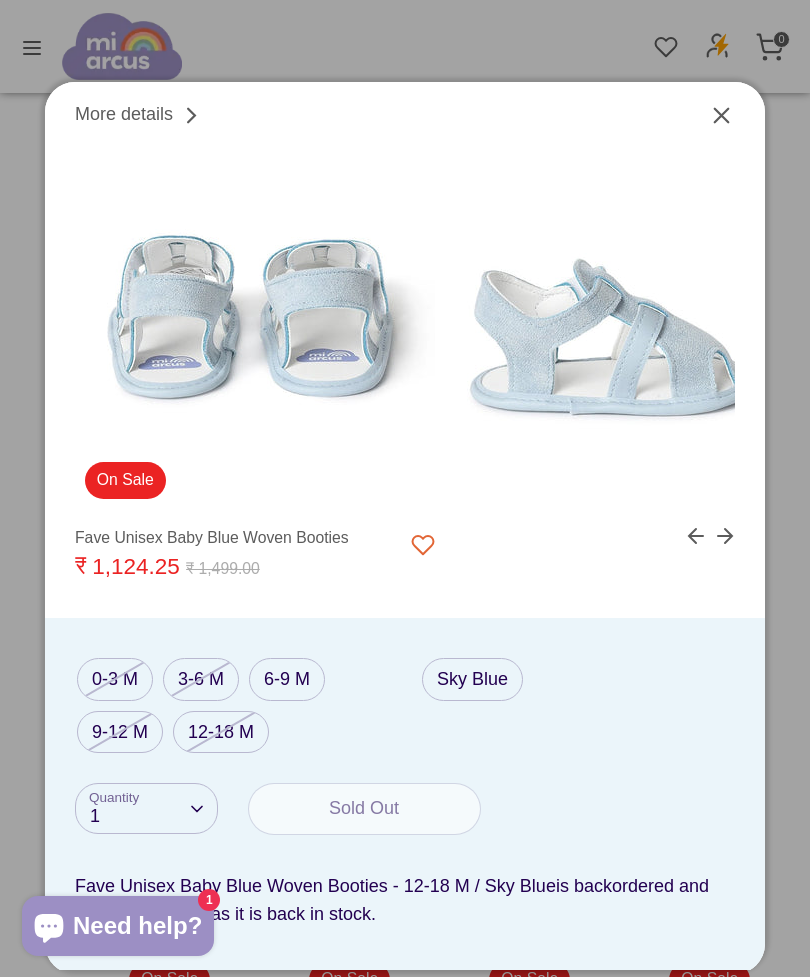 click 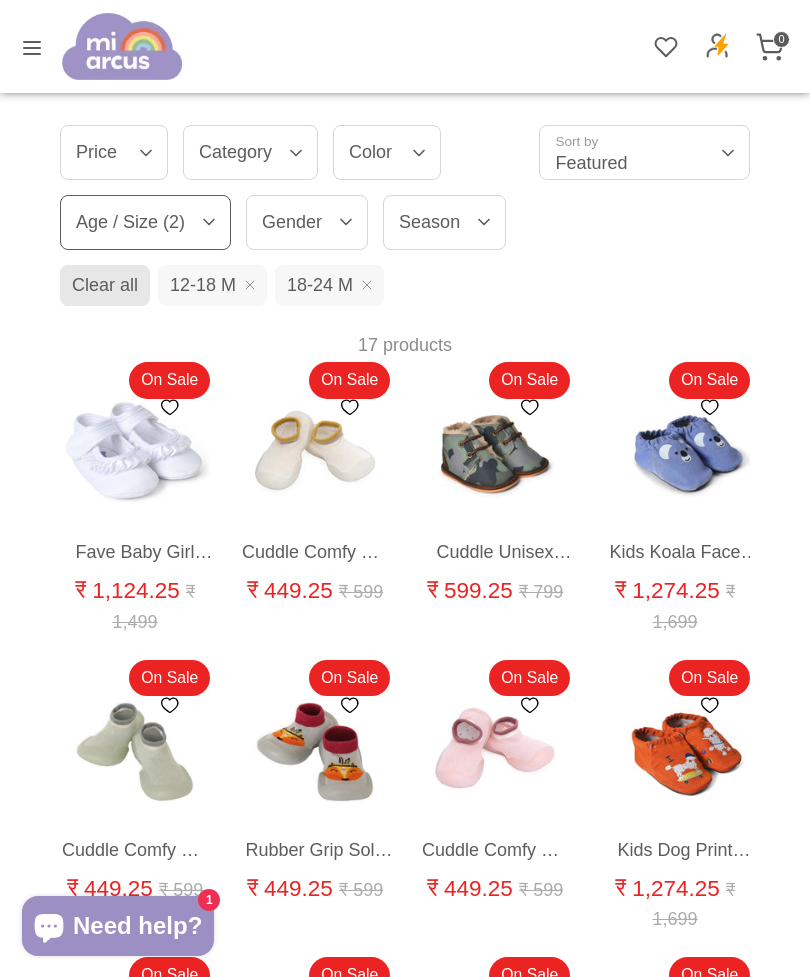 scroll, scrollTop: 0, scrollLeft: 0, axis: both 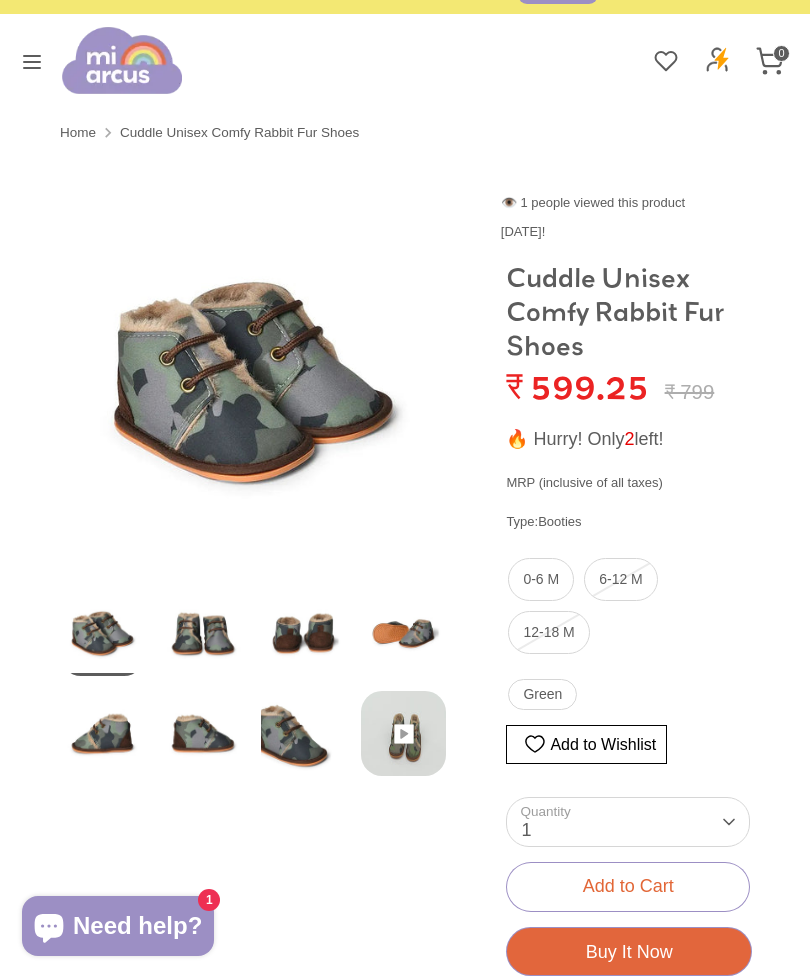 click at bounding box center (102, 633) 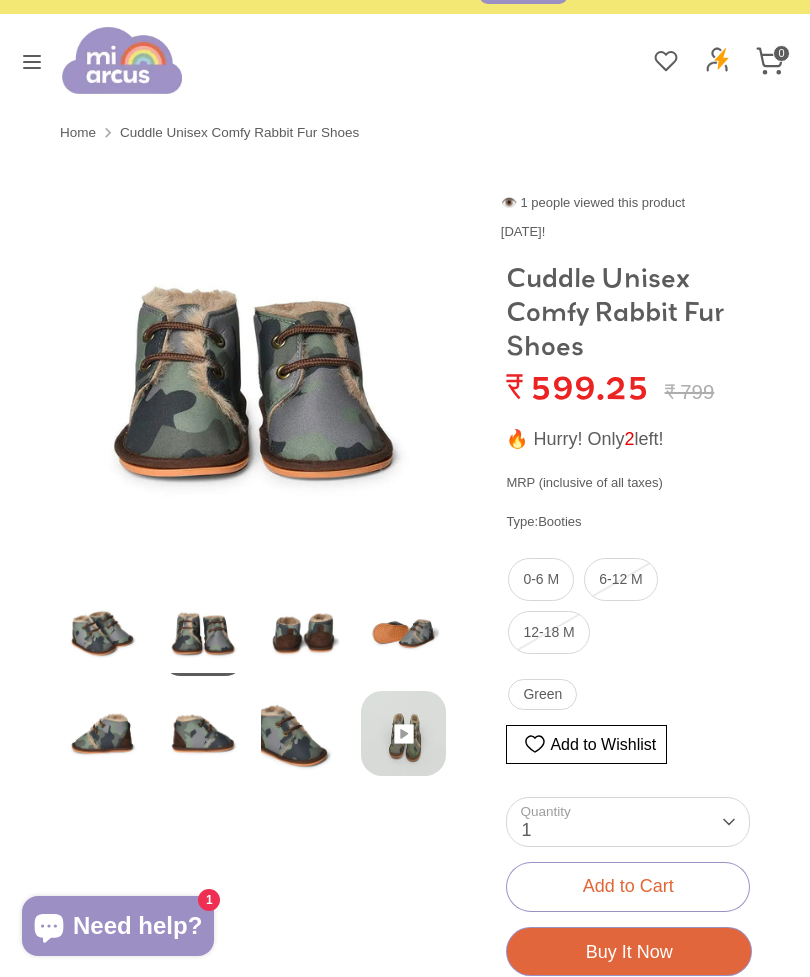 click at bounding box center [303, 633] 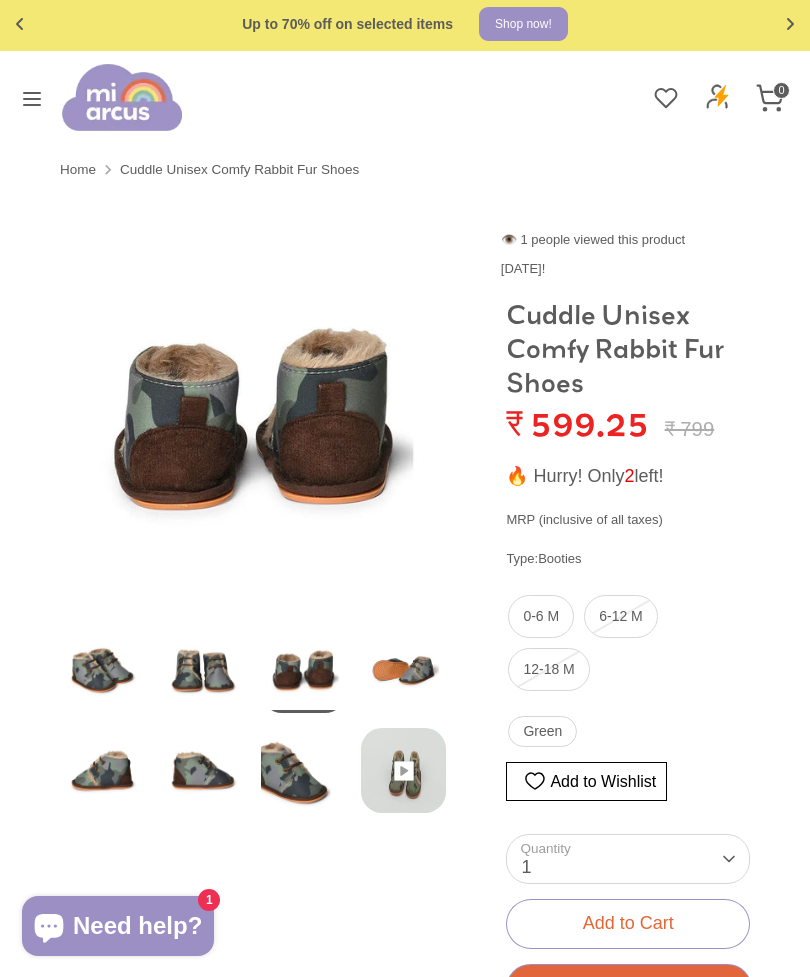 scroll, scrollTop: 0, scrollLeft: 0, axis: both 